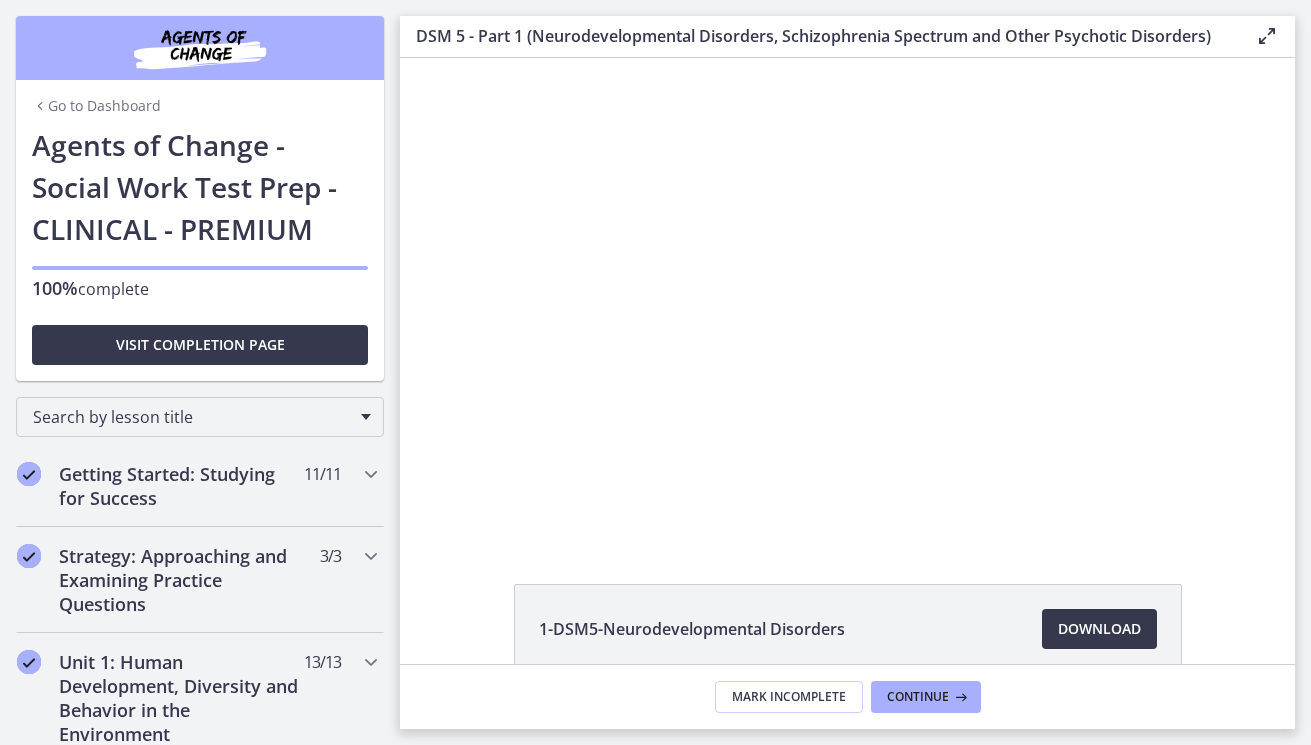 scroll, scrollTop: 0, scrollLeft: 0, axis: both 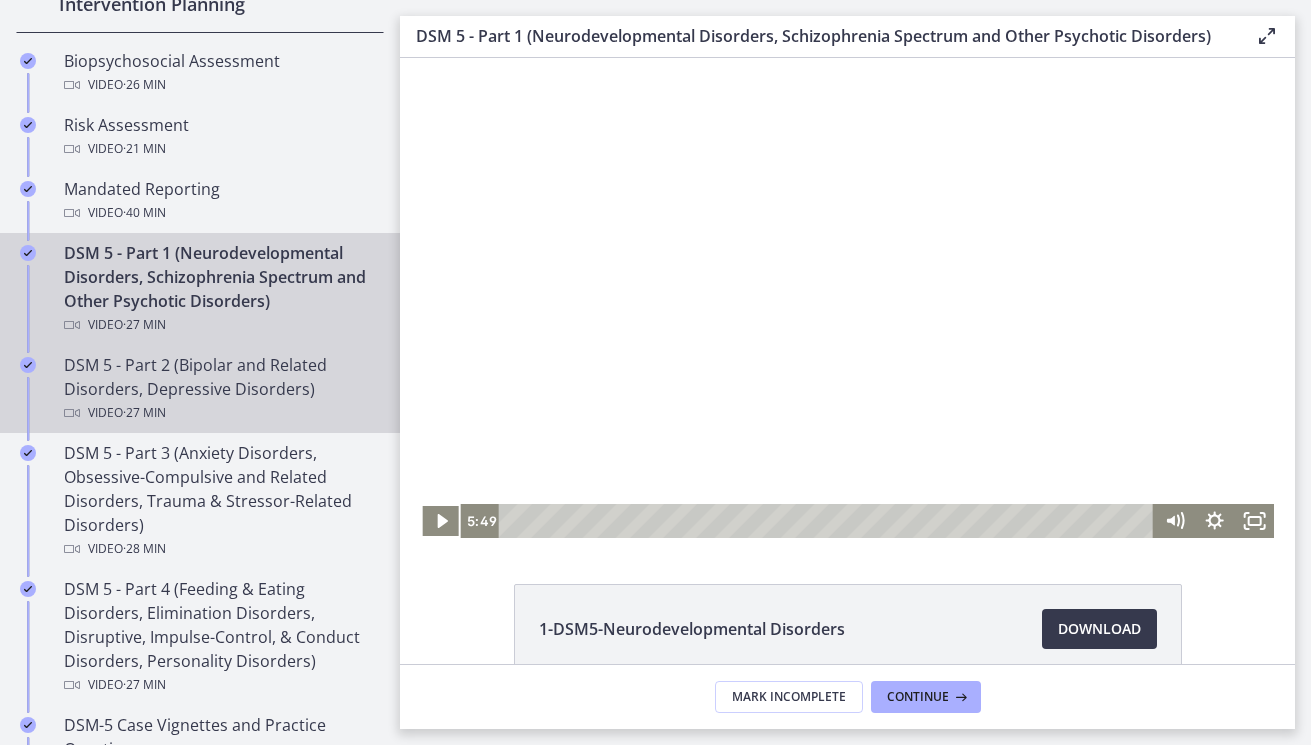 click on "DSM 5 - Part 2 (Bipolar and Related Disorders, Depressive Disorders)
Video
·  27 min" at bounding box center (220, 389) 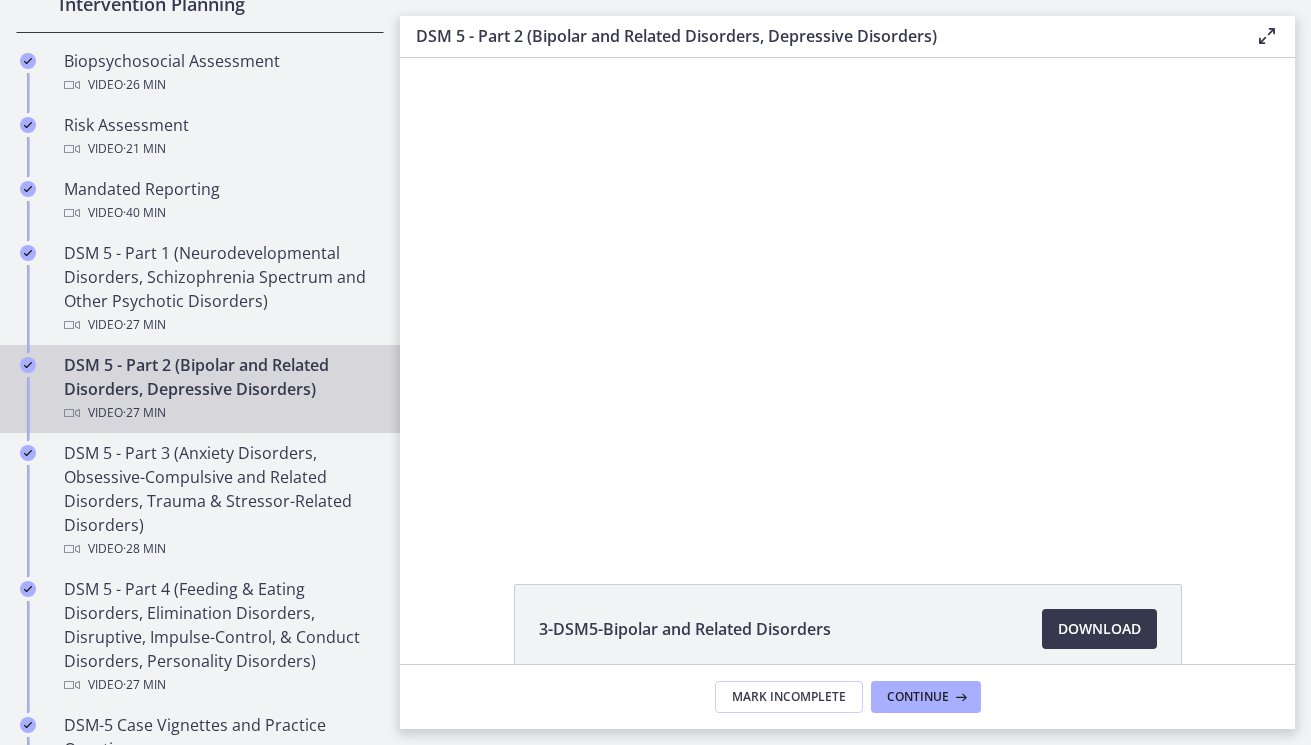 scroll, scrollTop: 0, scrollLeft: 0, axis: both 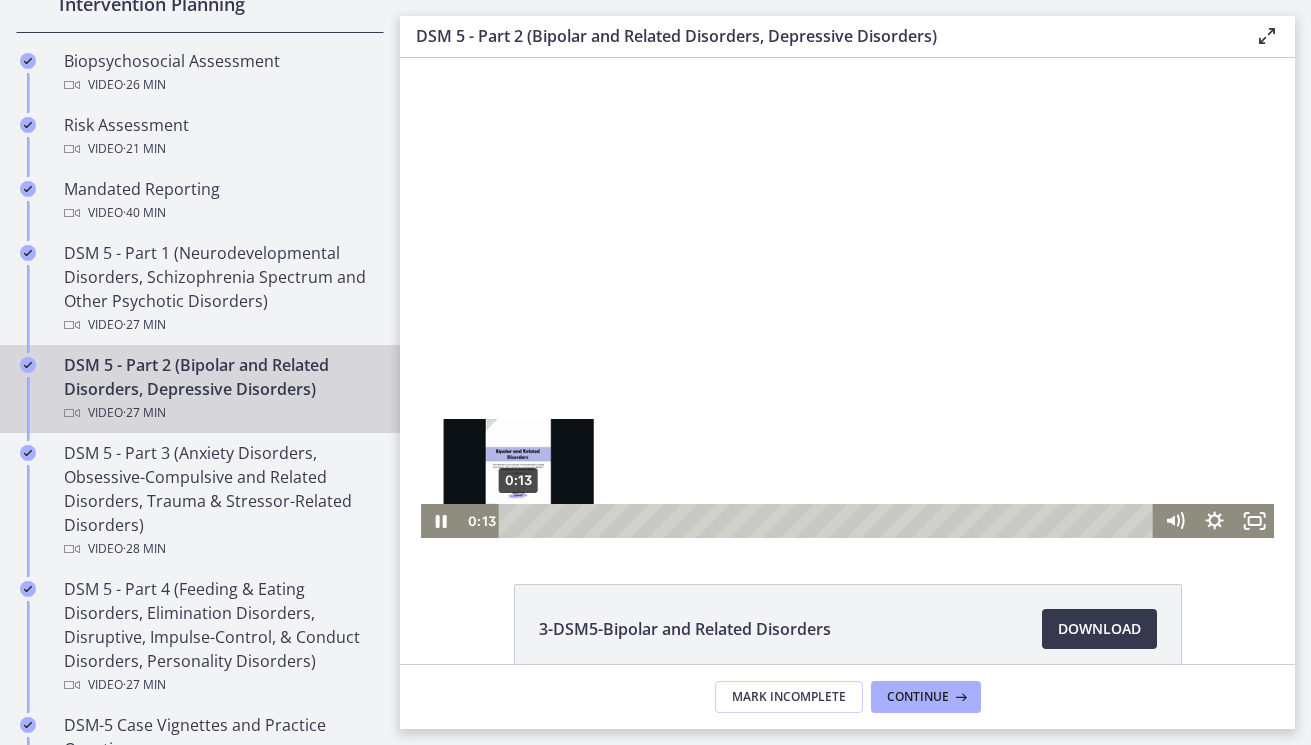click on "0:13" at bounding box center (829, 521) 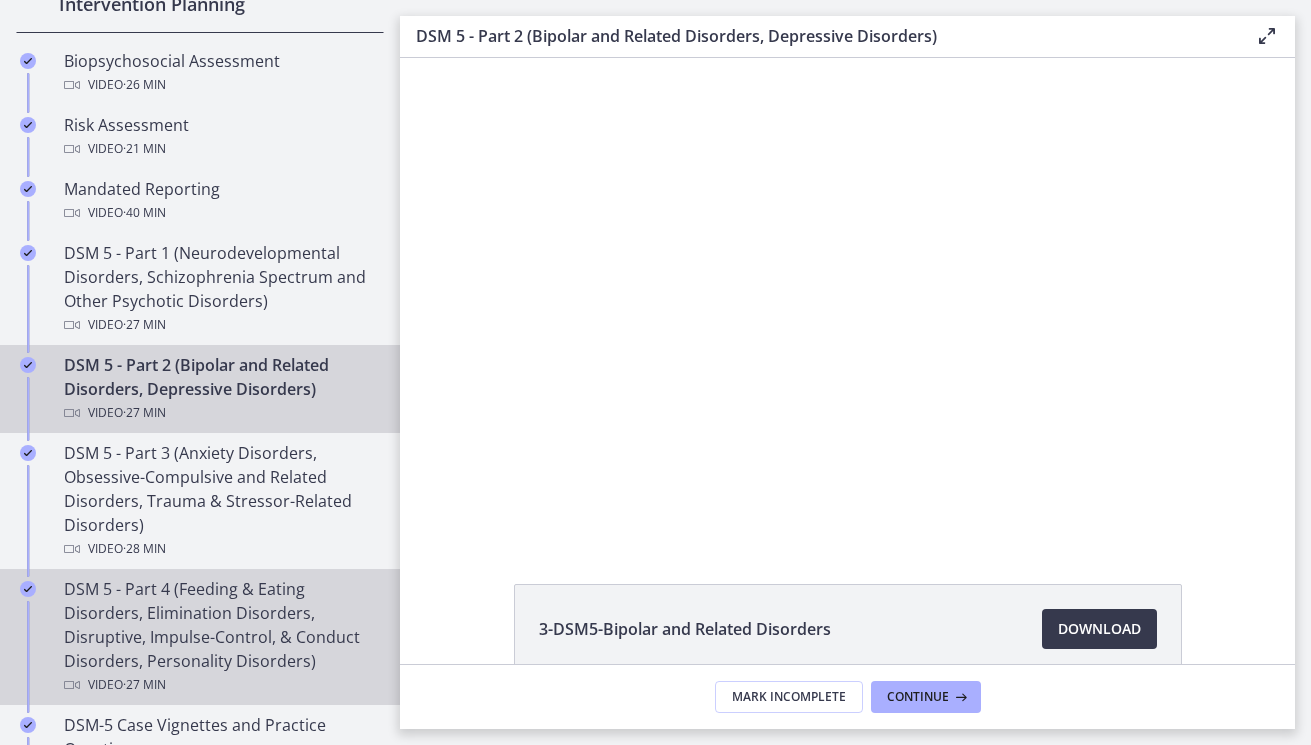 click on "DSM 5 - Part 4 (Feeding & Eating Disorders, Elimination Disorders, Disruptive, Impulse-Control, & Conduct Disorders, Personality Disorders)
Video
·  27 min" at bounding box center (220, 637) 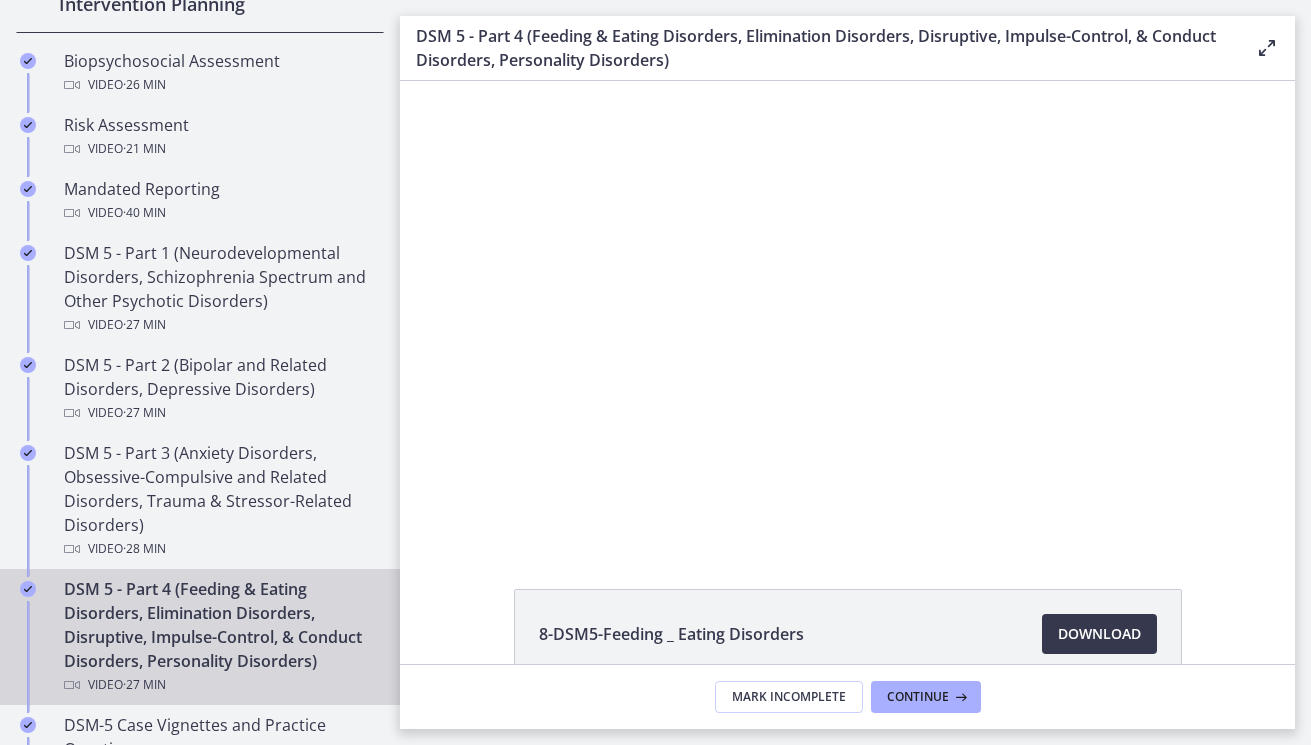 scroll, scrollTop: 0, scrollLeft: 0, axis: both 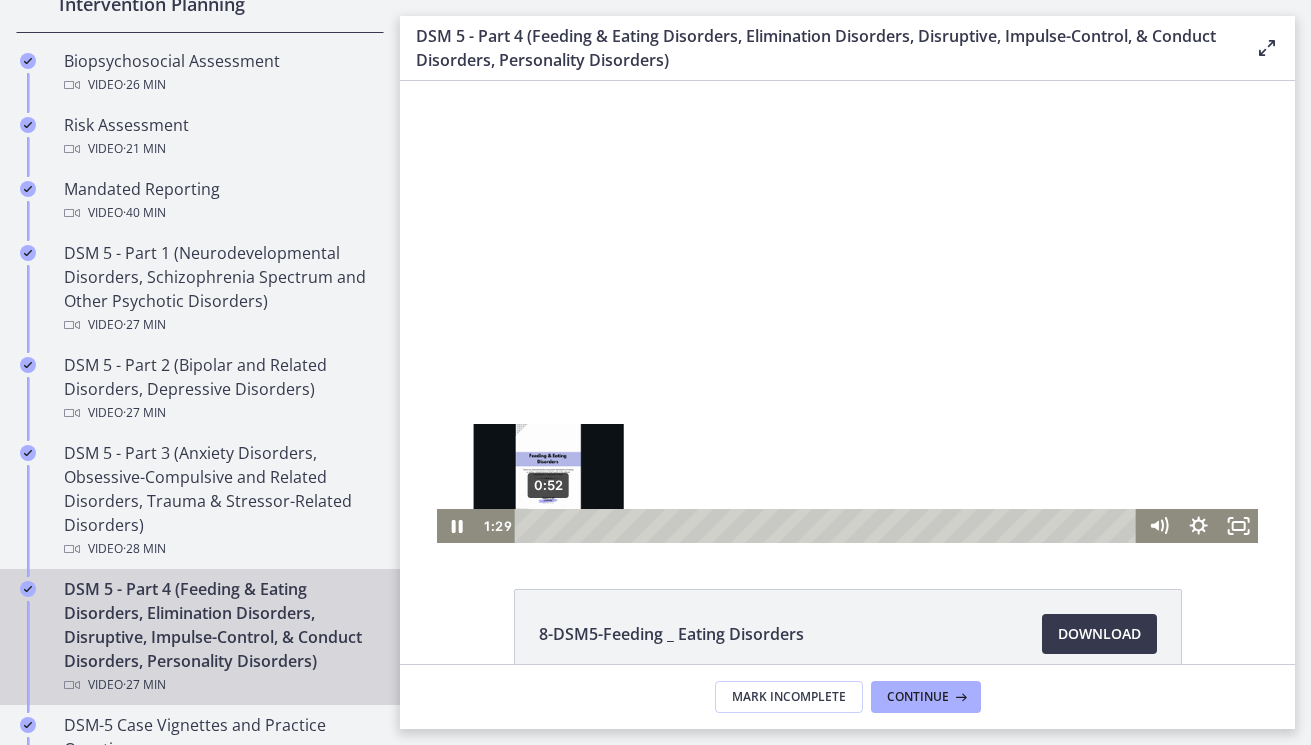 click on "0:52" at bounding box center [829, 526] 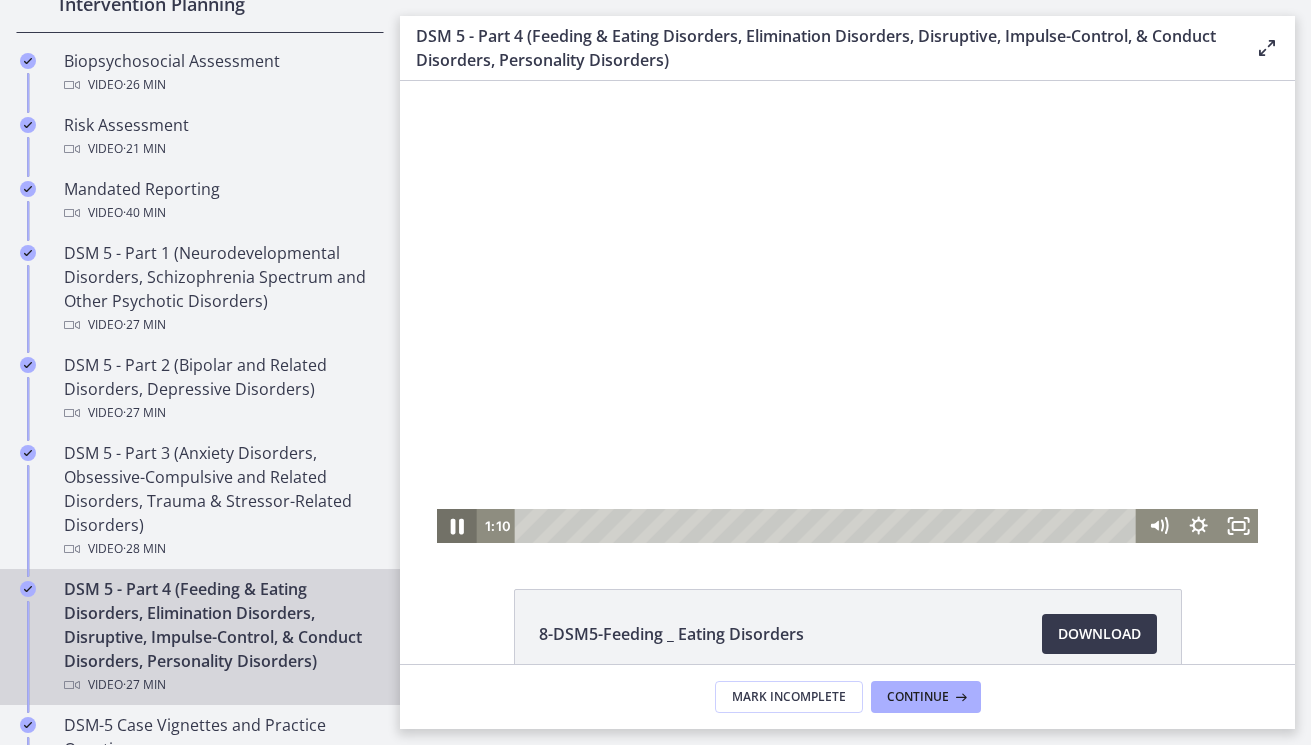 click 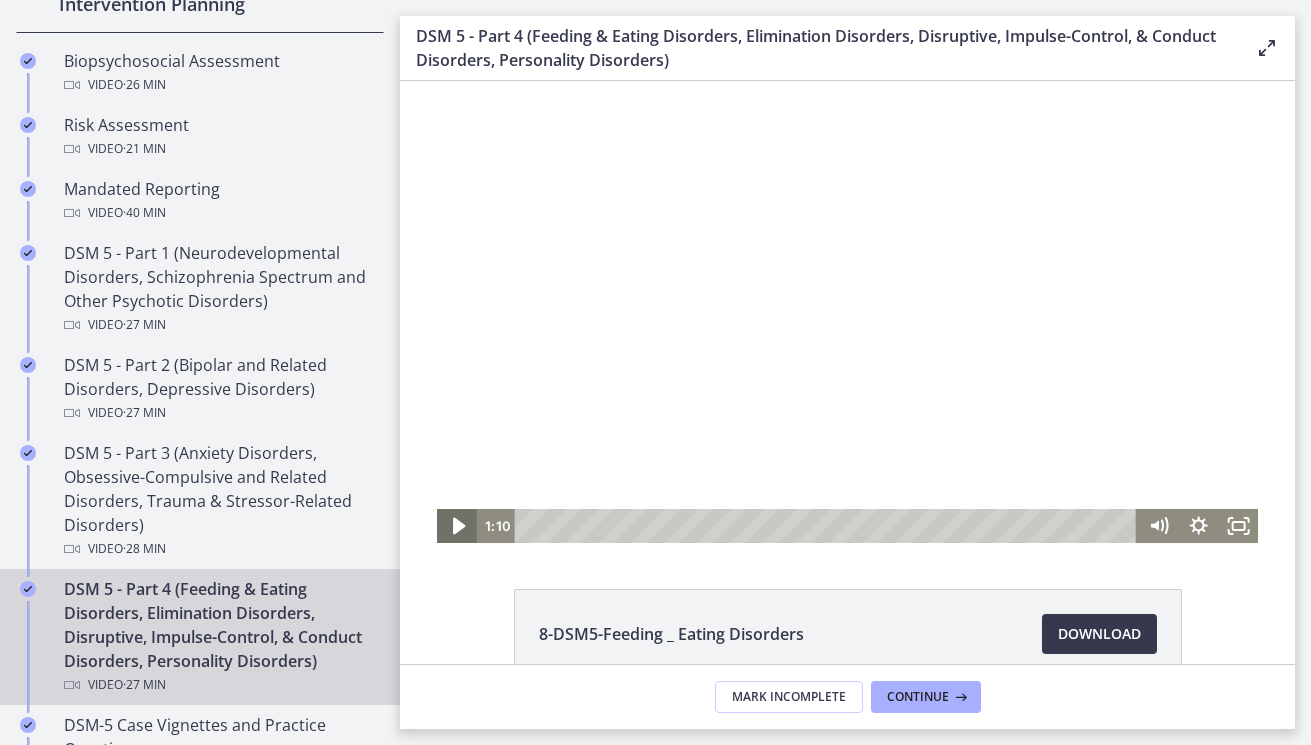 click 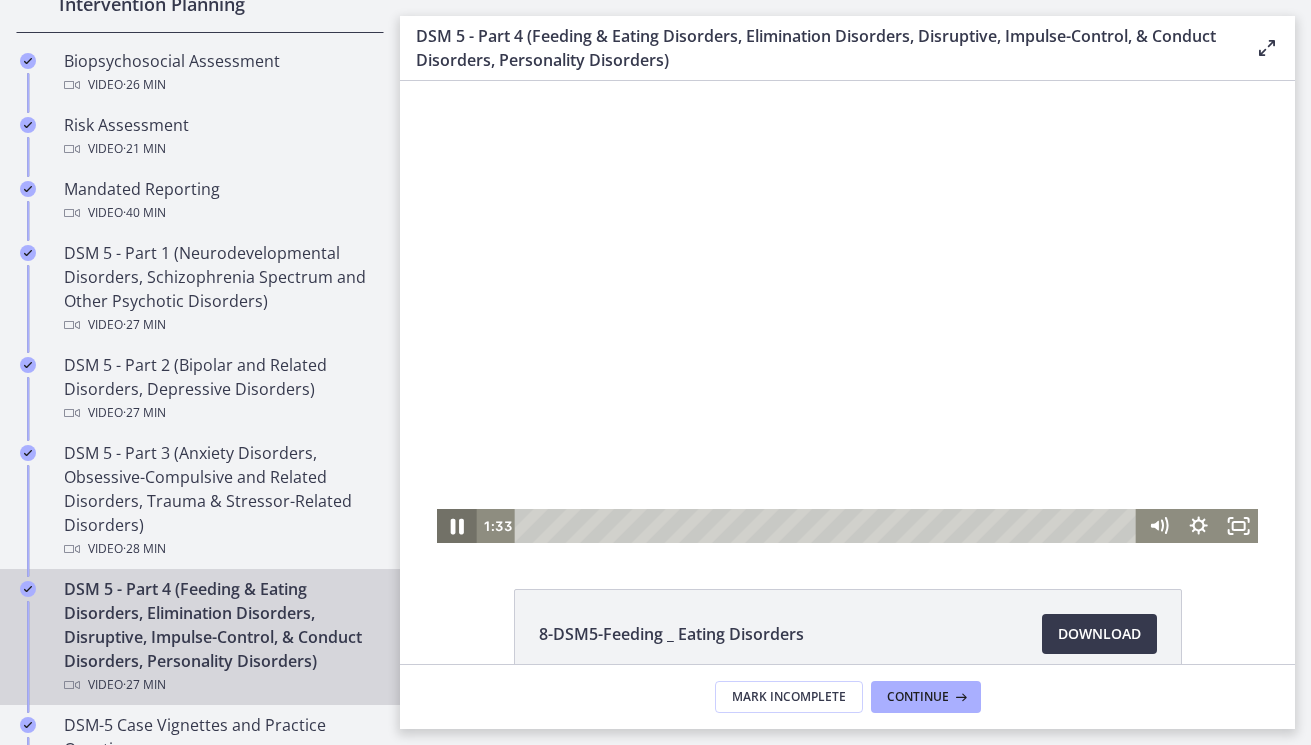 click 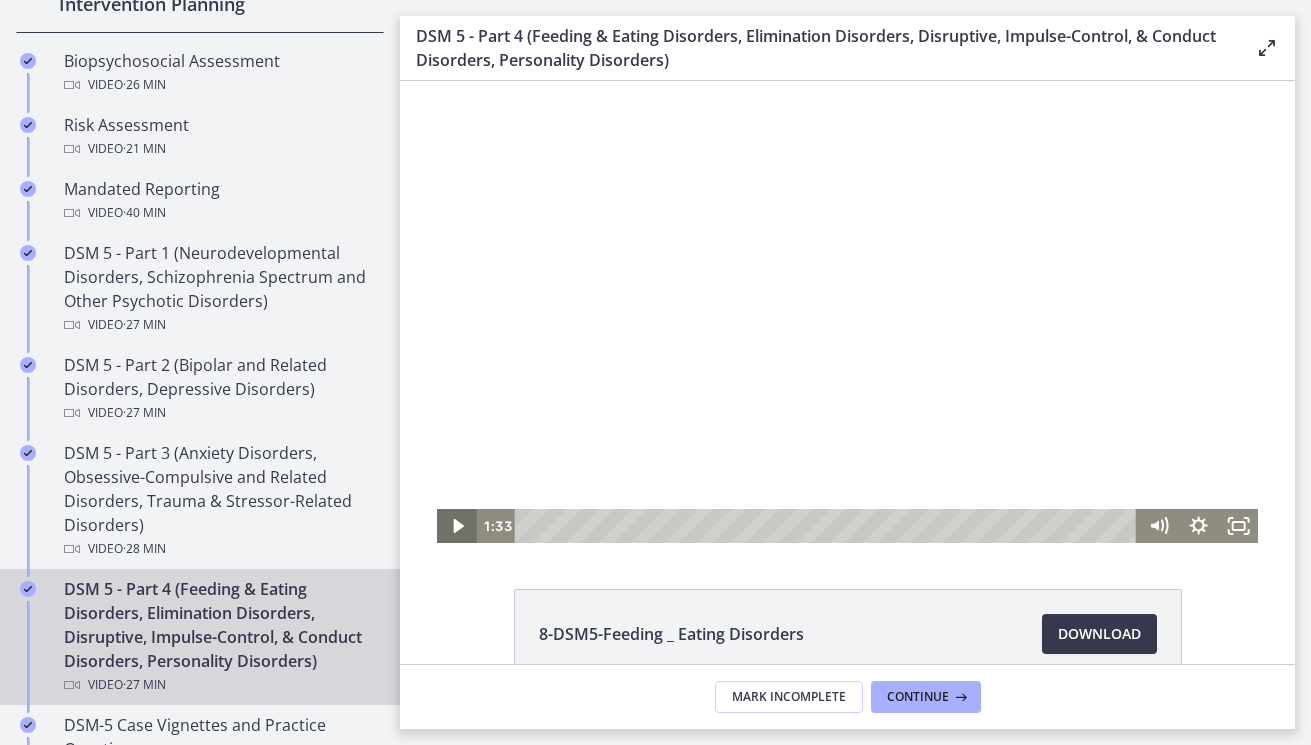 click 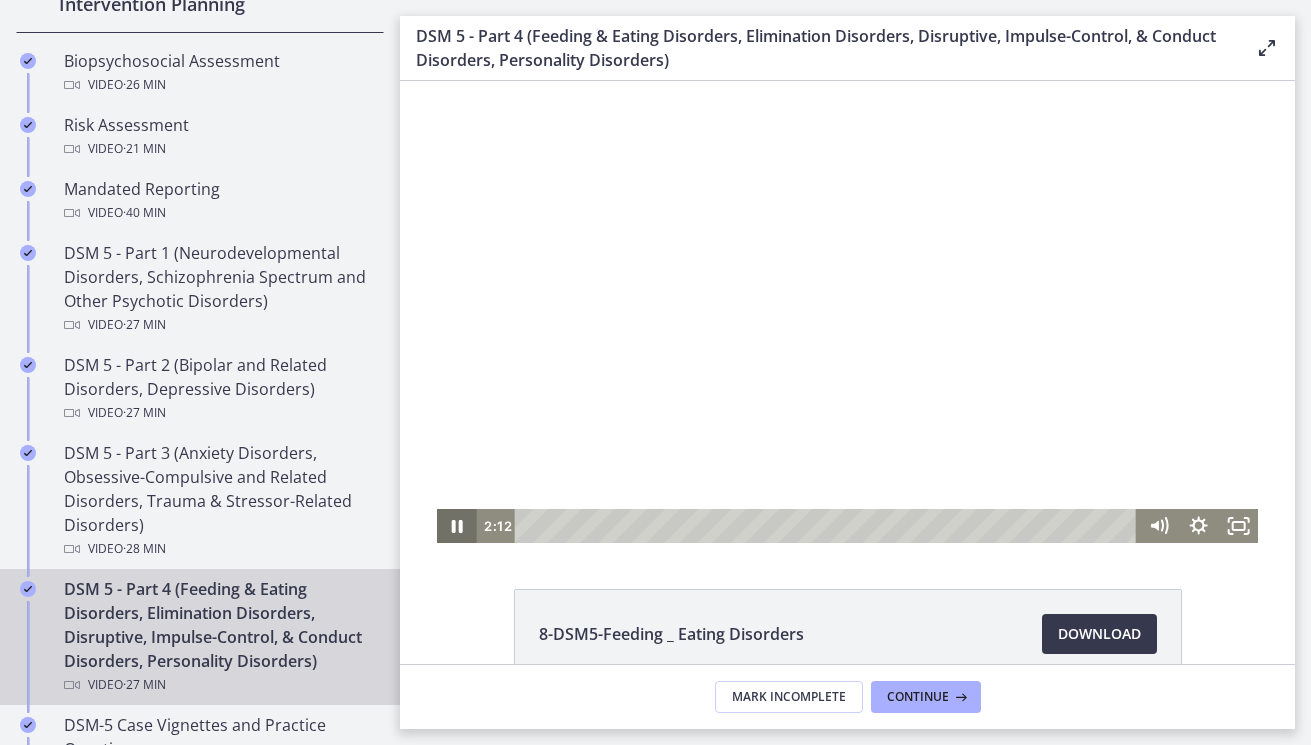 click 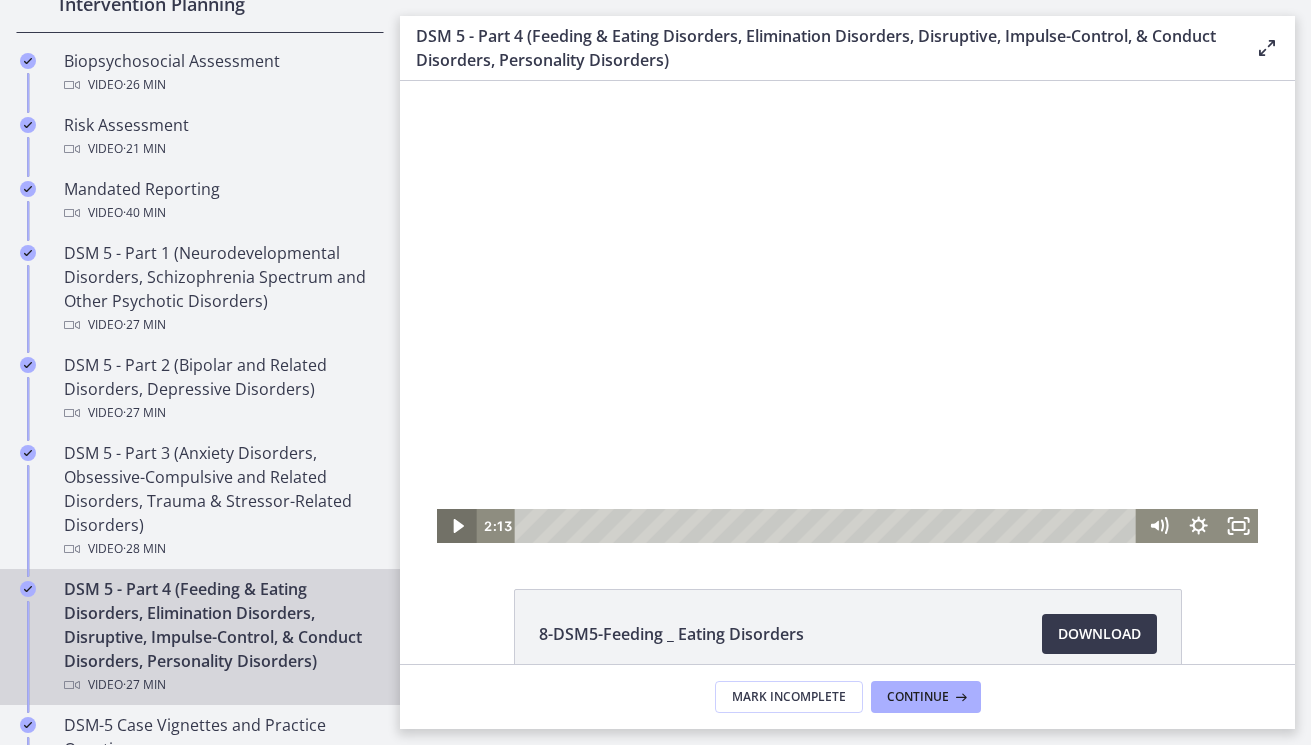 click 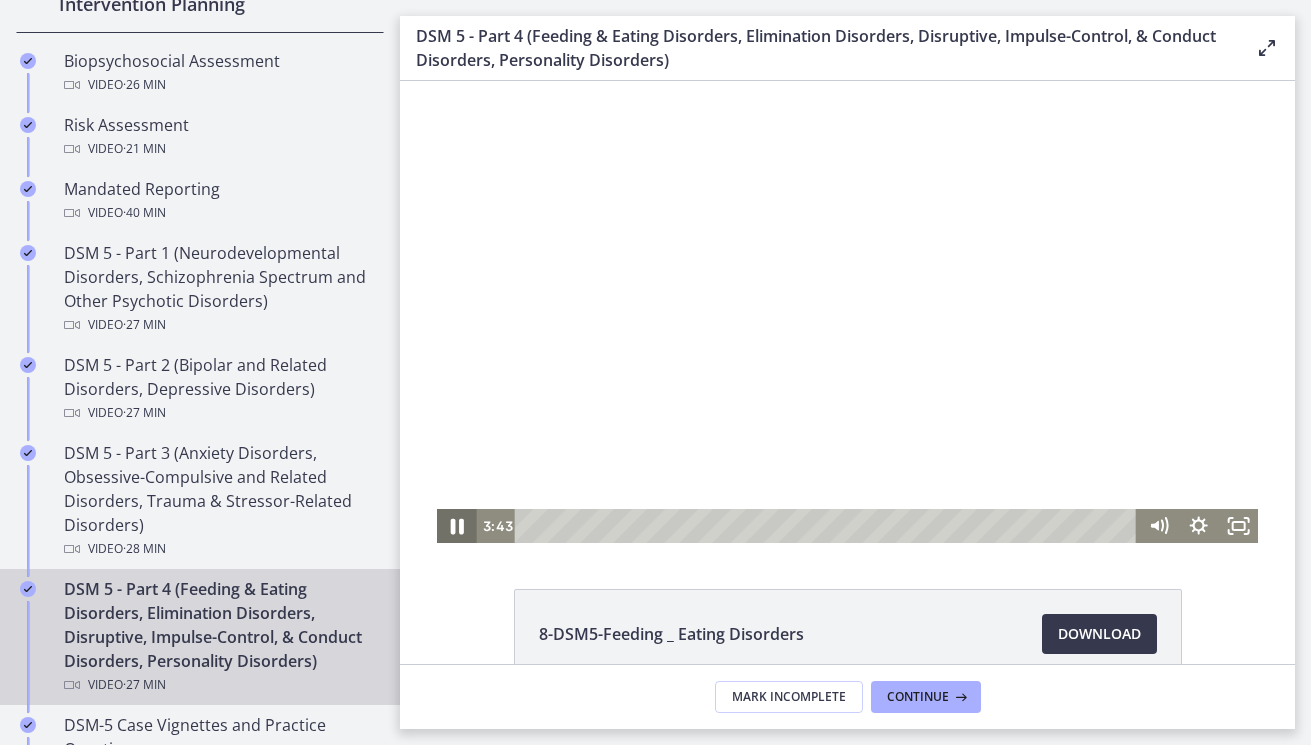 click 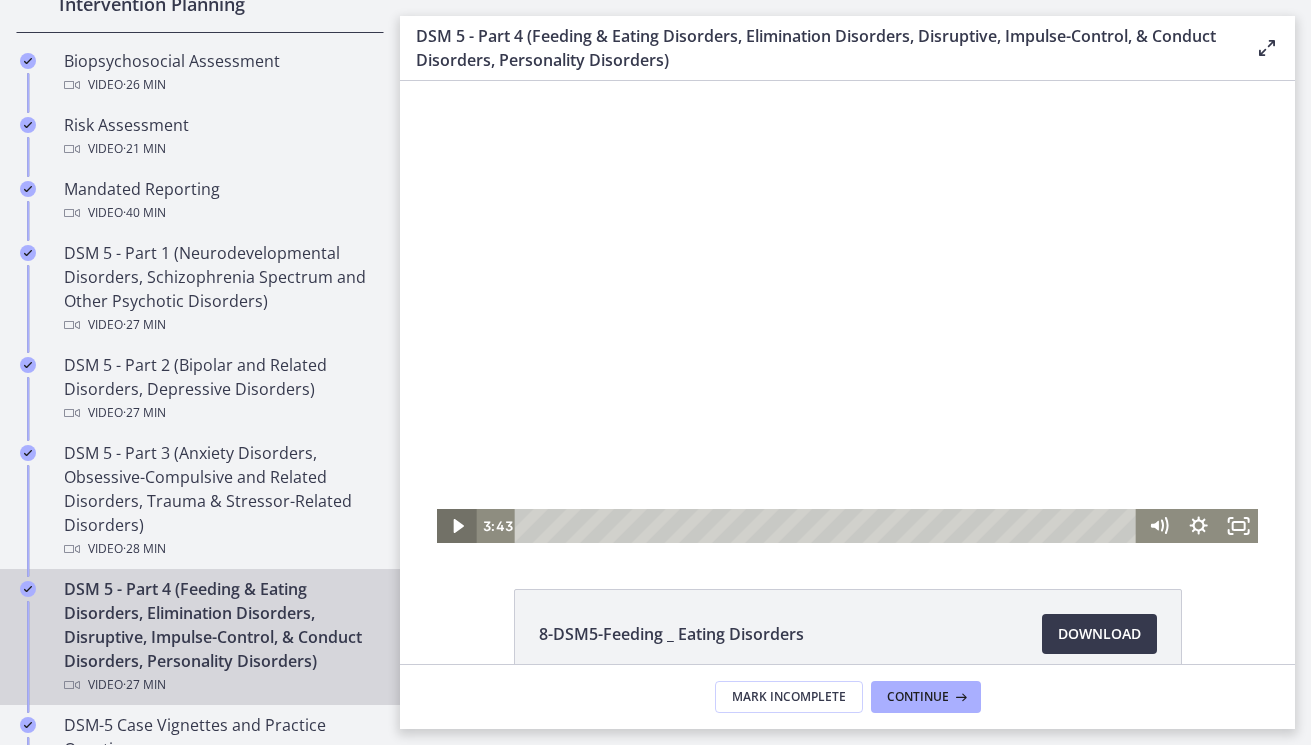 click 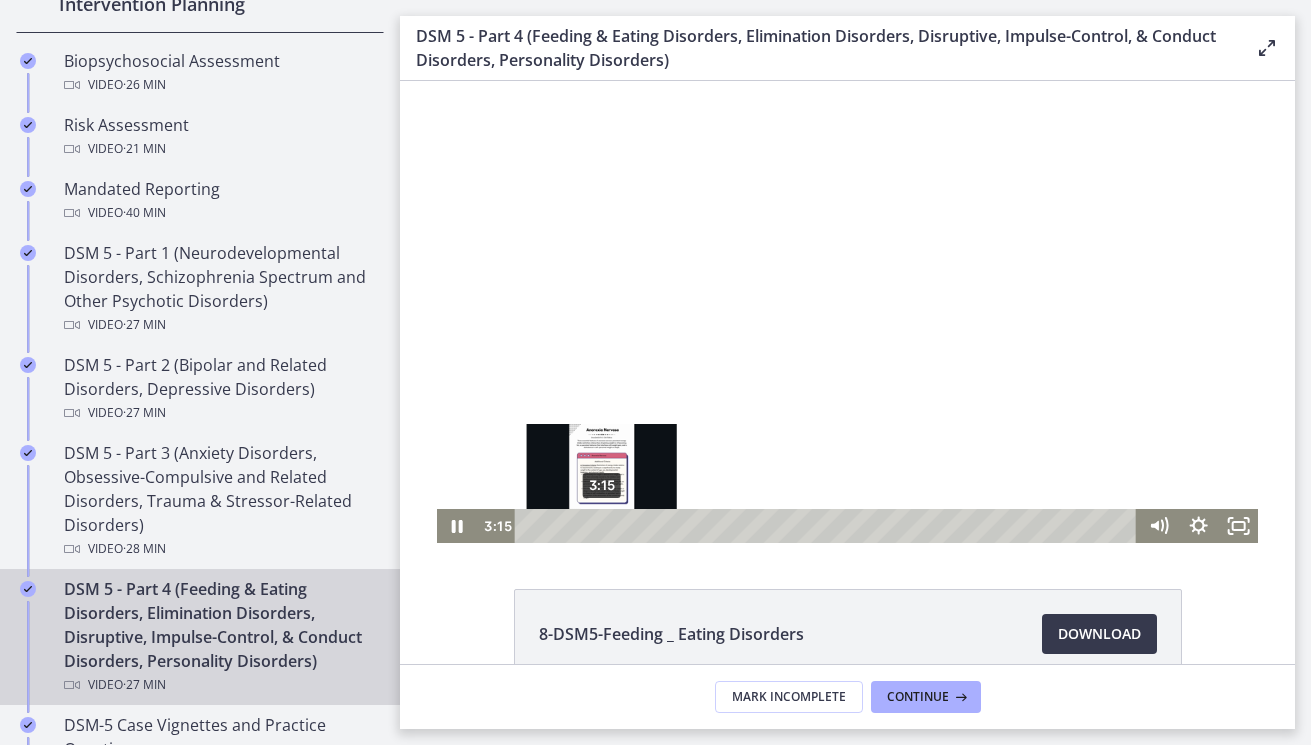 click on "3:15" at bounding box center [829, 526] 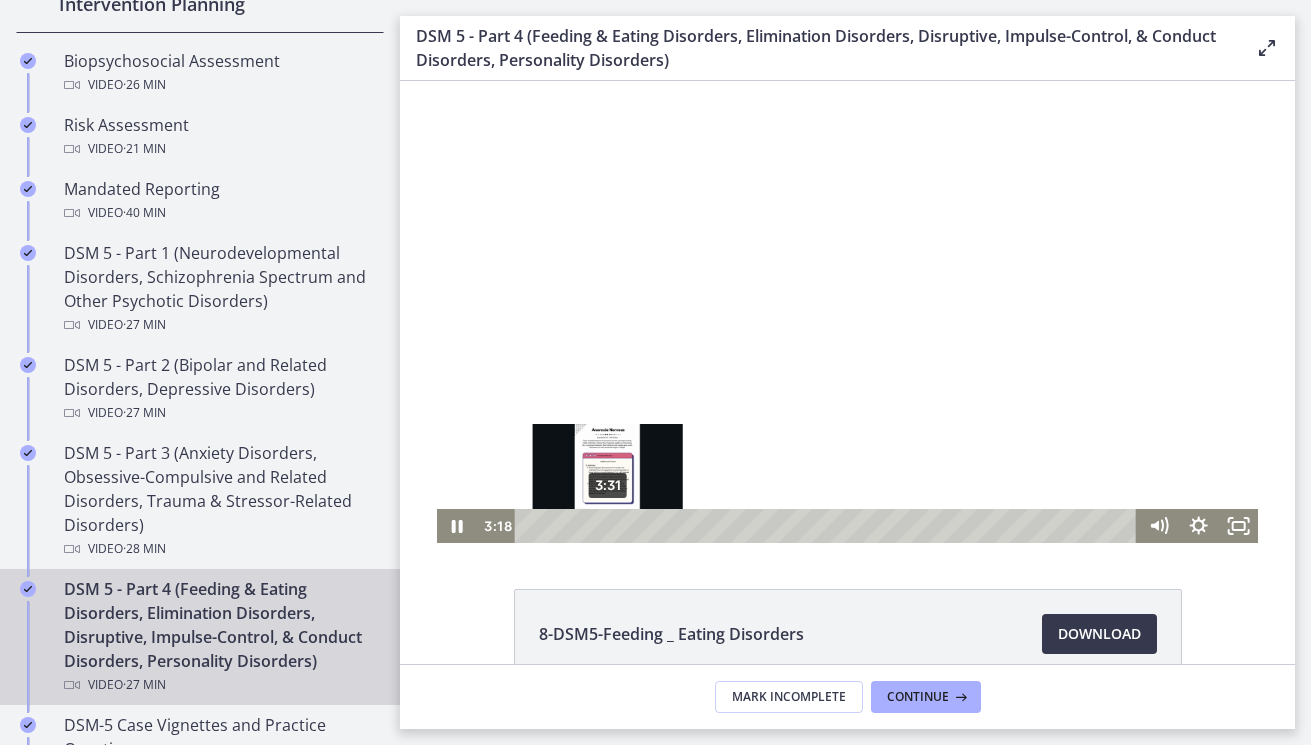 click on "3:31" at bounding box center (829, 526) 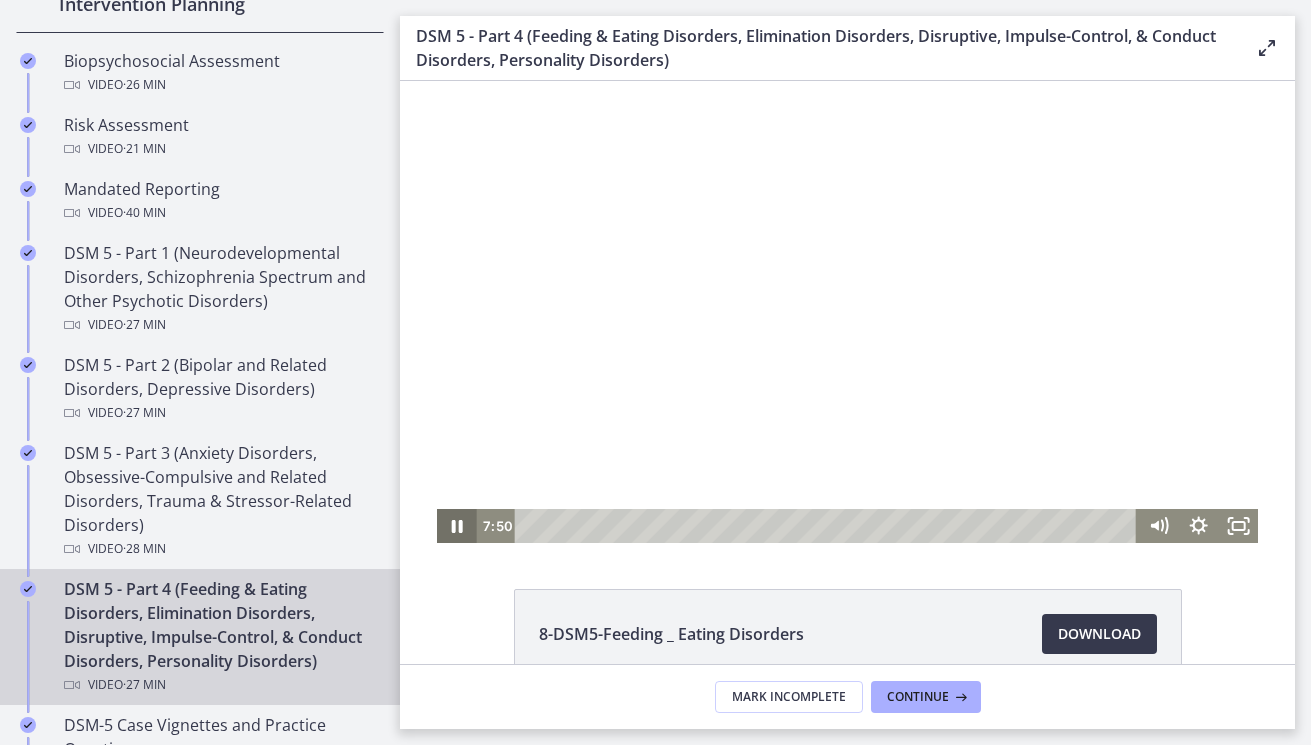 click 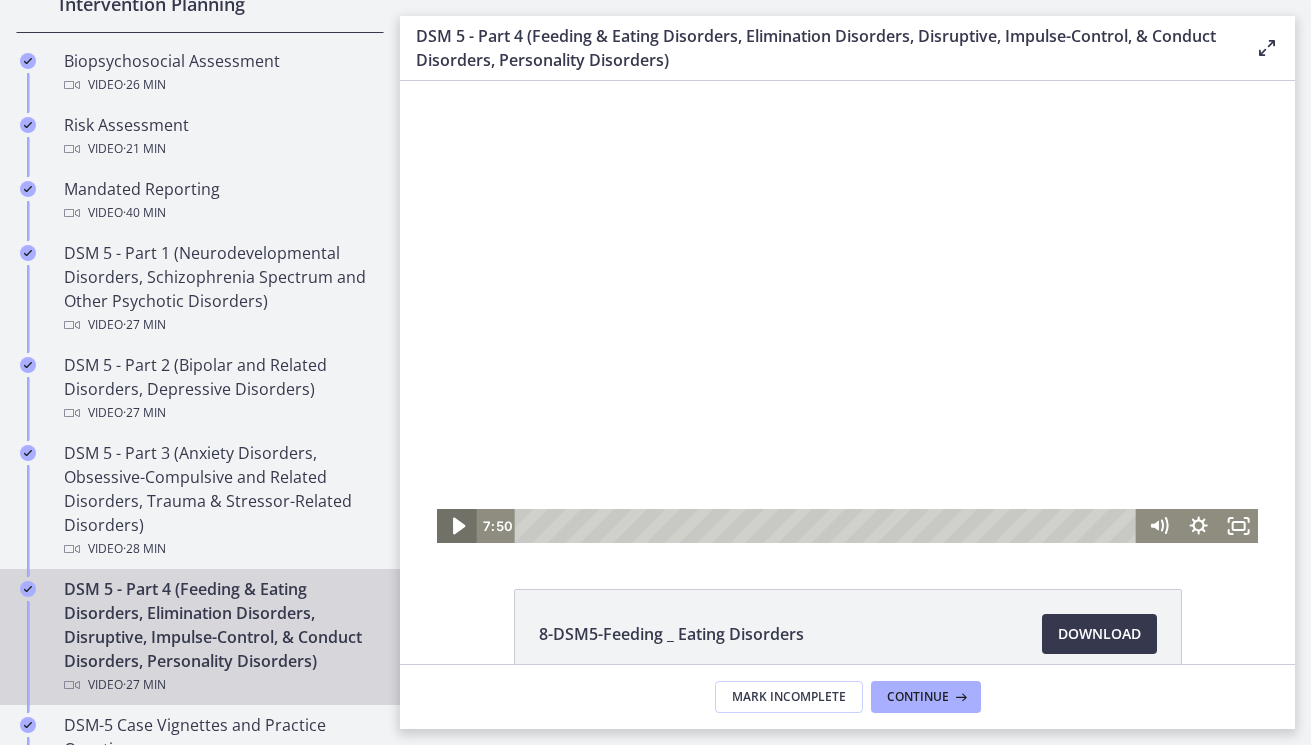 click 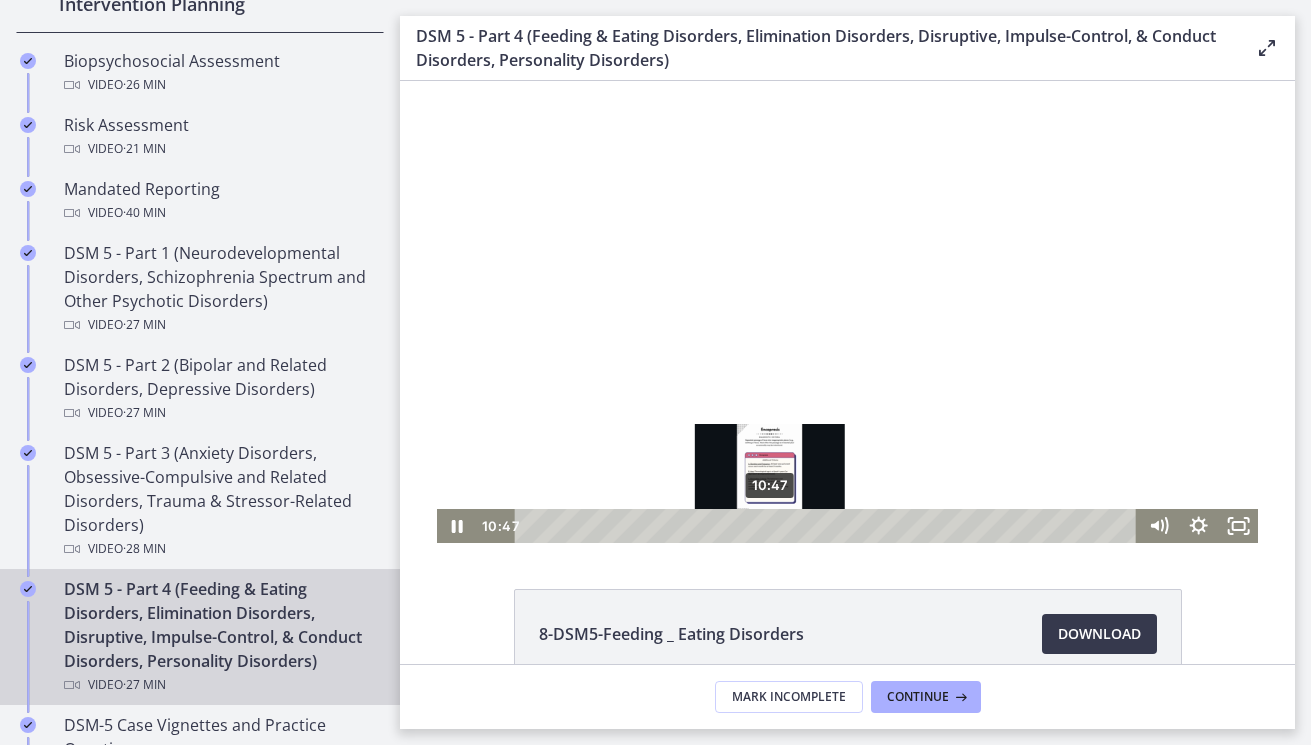 click on "10:47" at bounding box center [829, 526] 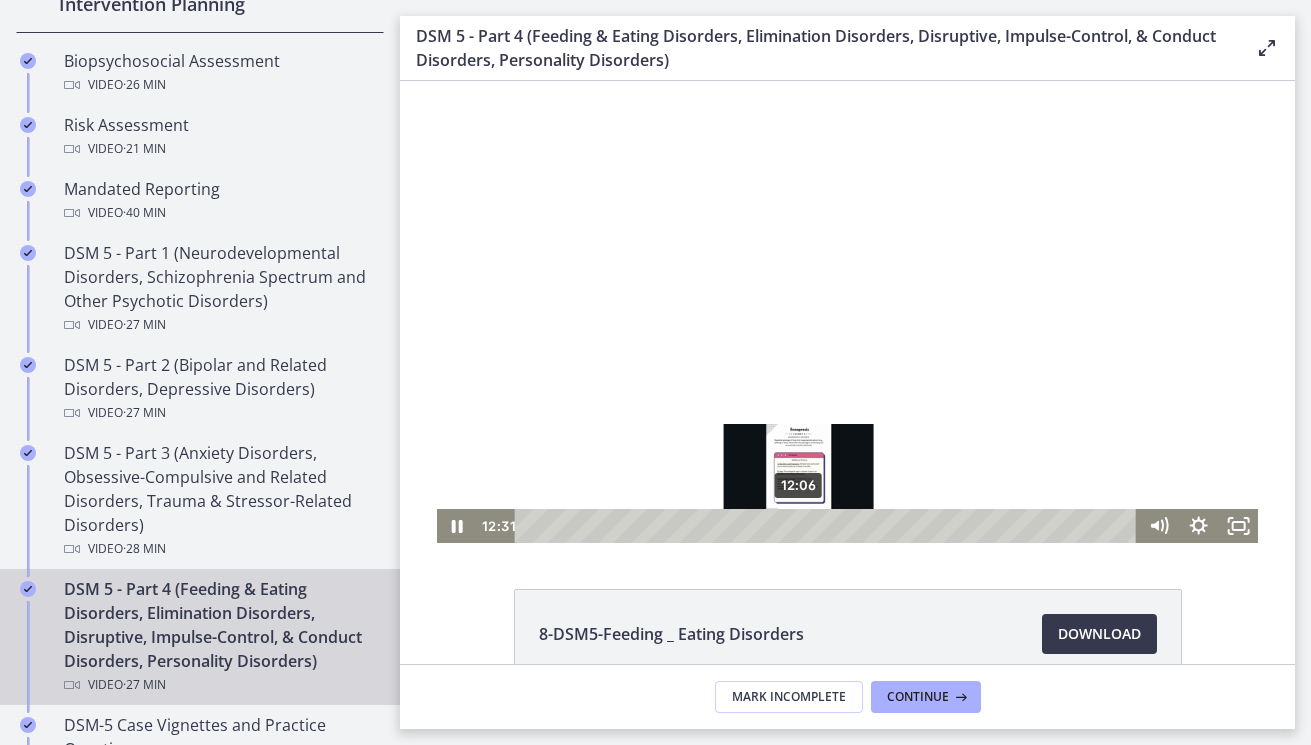 click on "12:06" at bounding box center [829, 526] 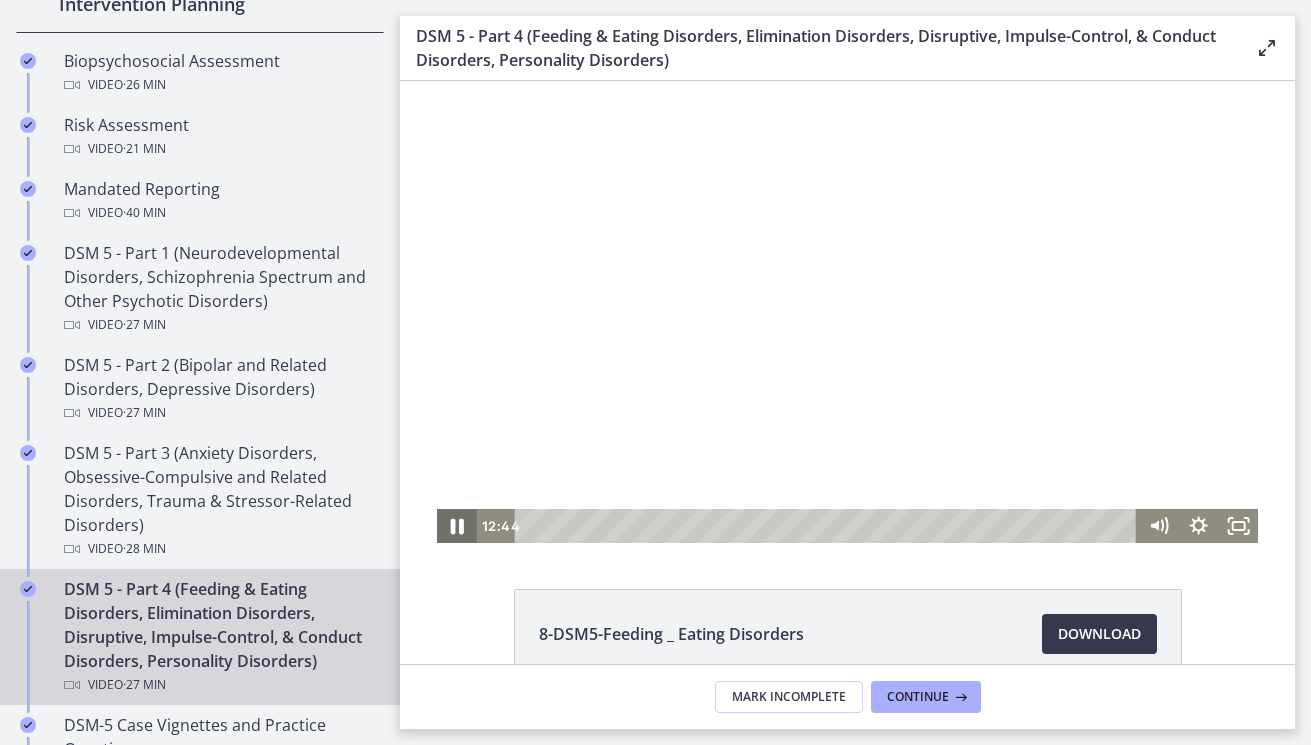 click 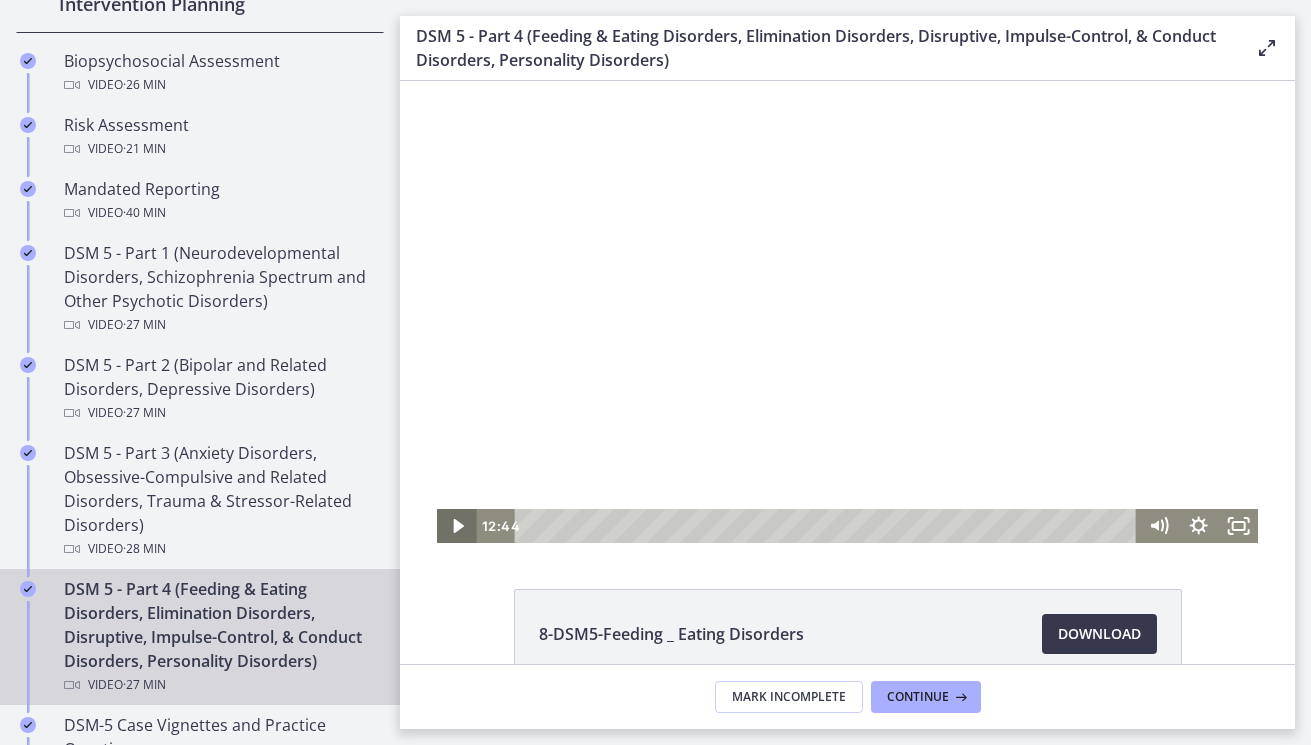 click 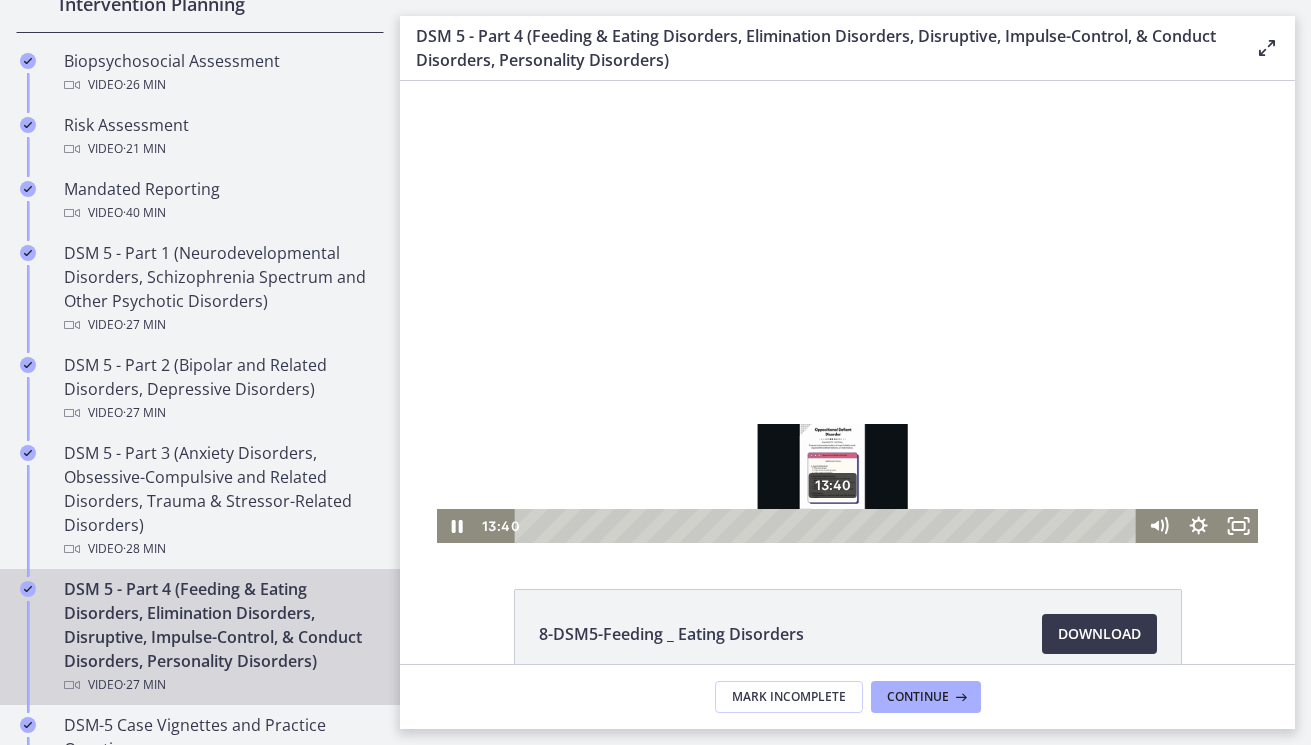 click on "13:40" at bounding box center [829, 526] 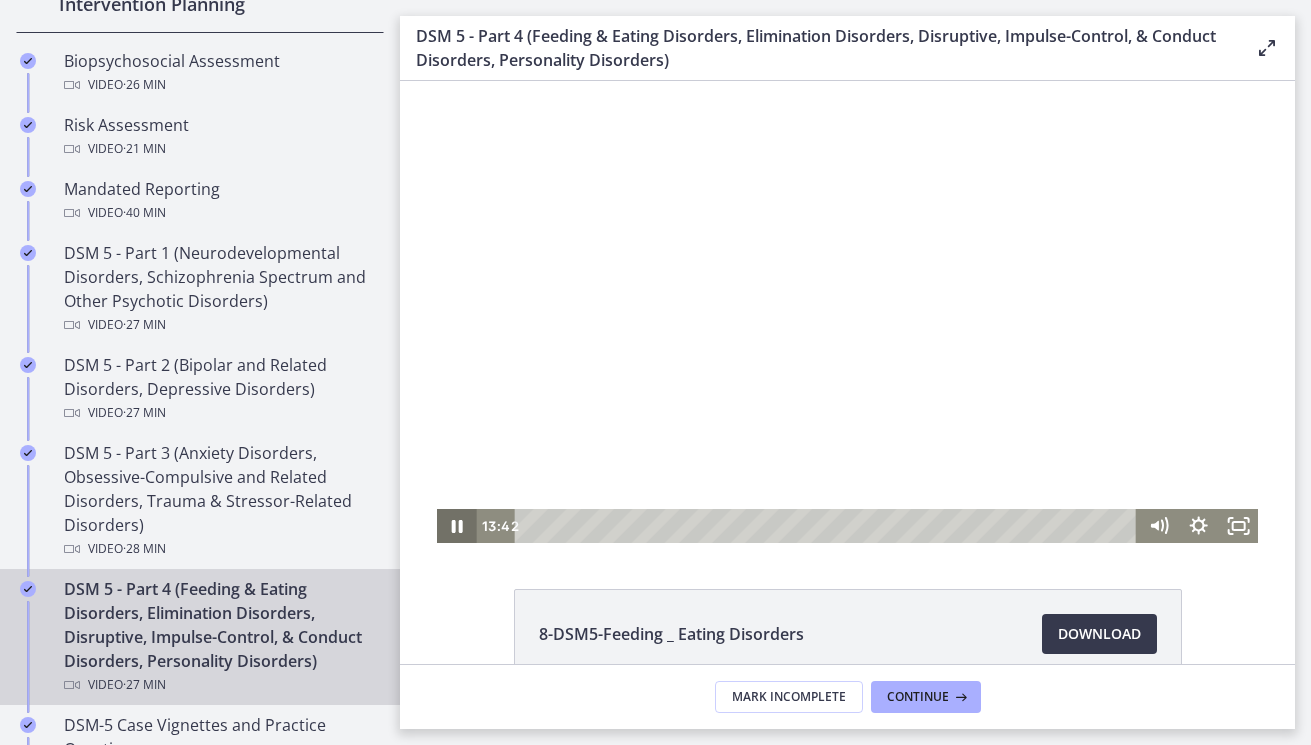 click 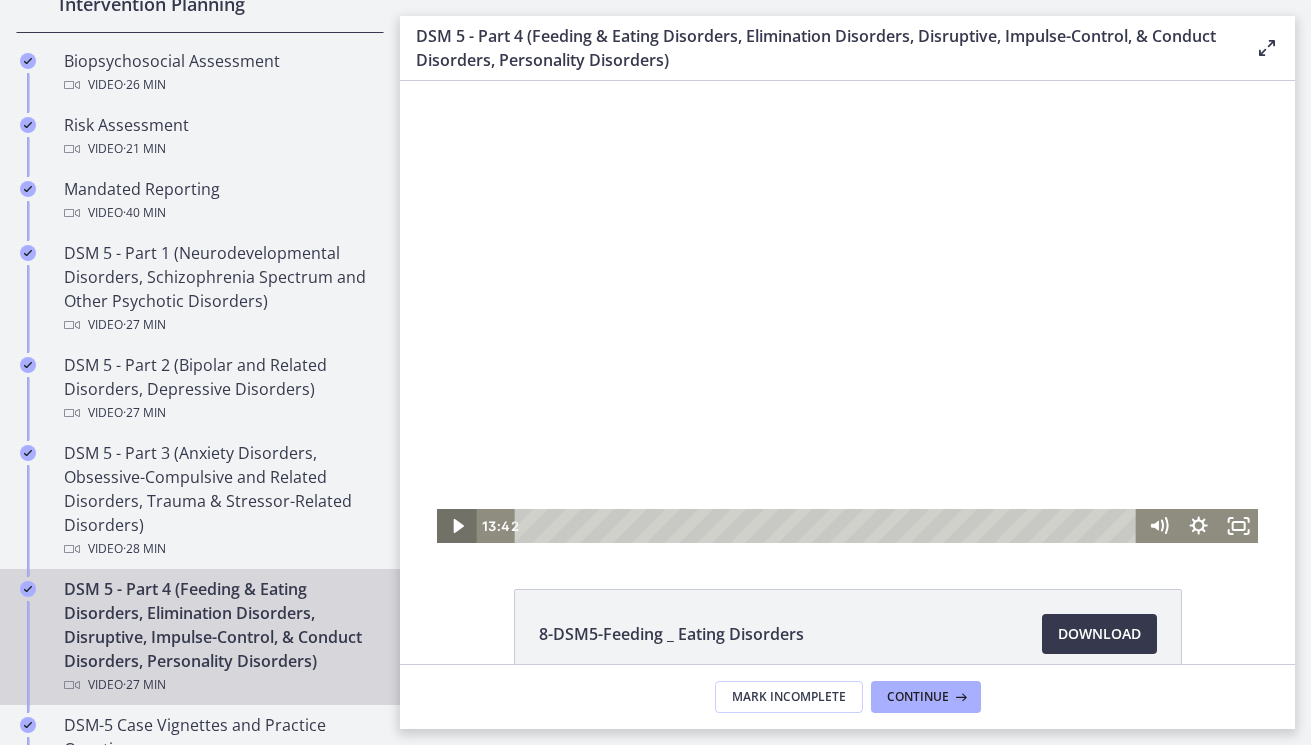 click 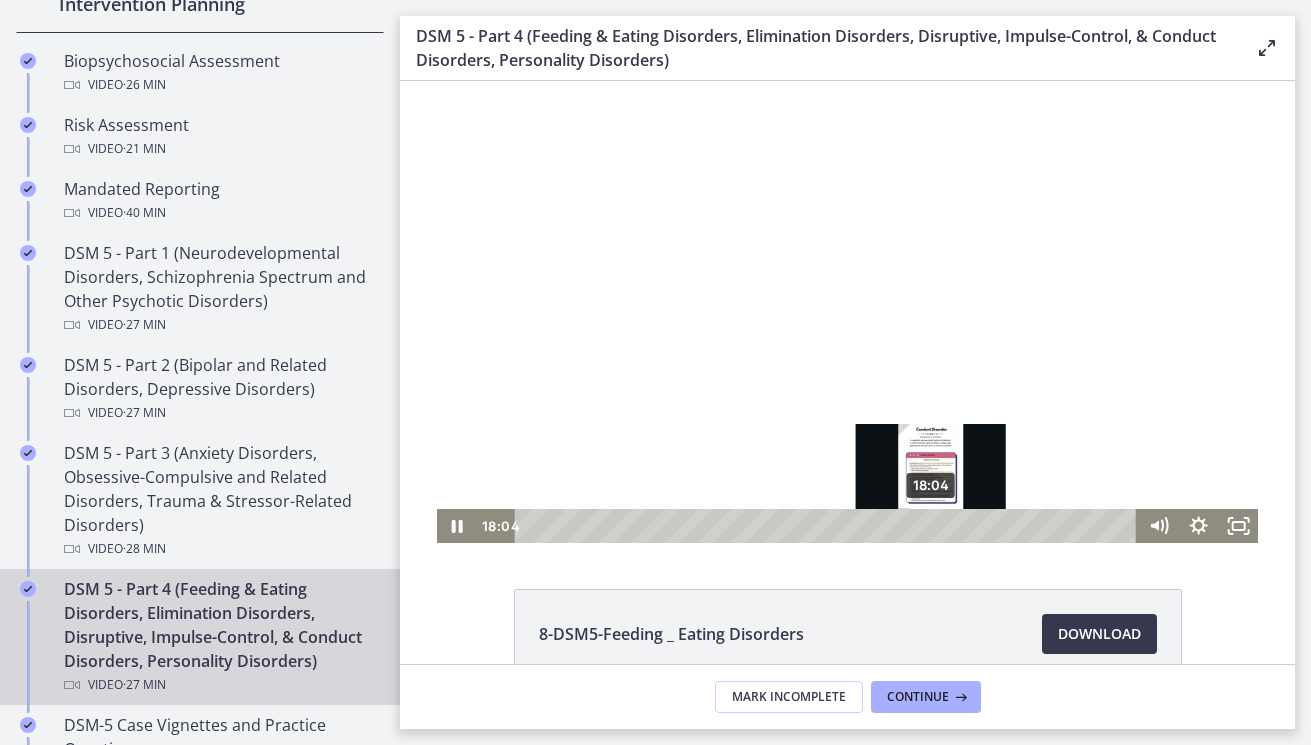 click at bounding box center (930, 525) 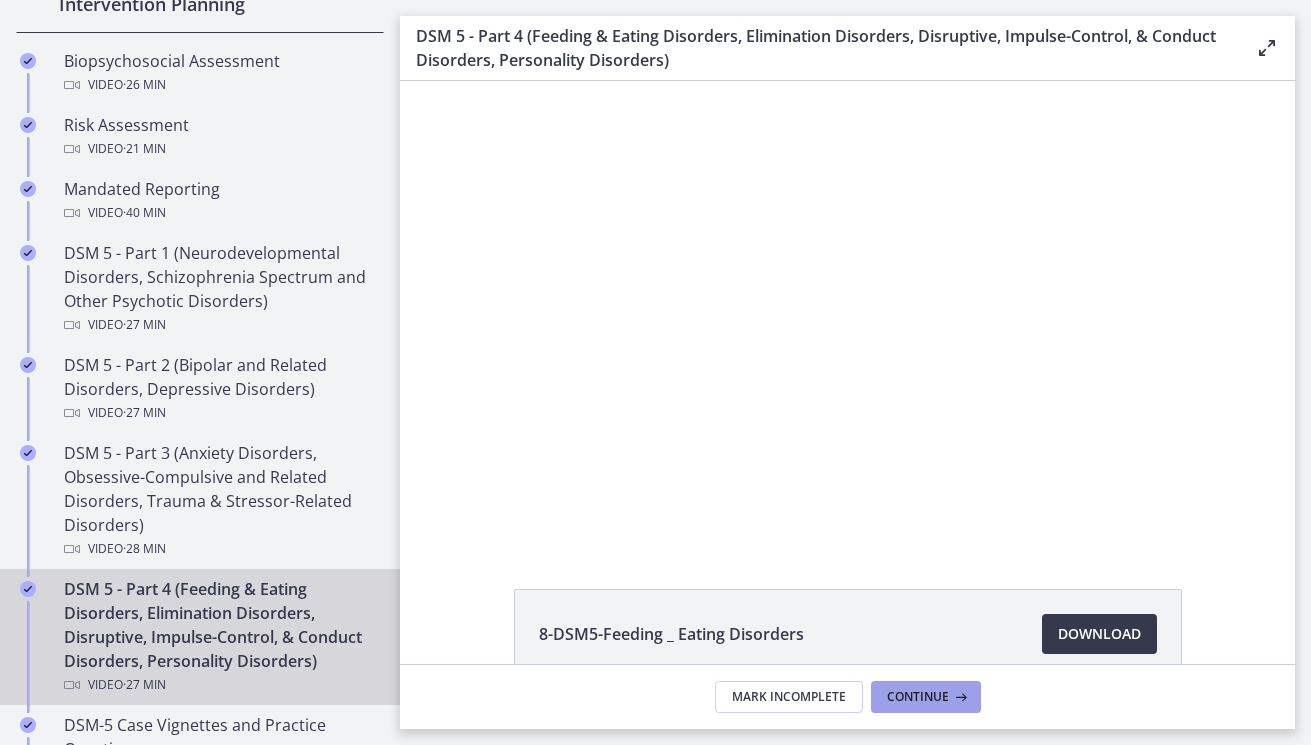 click on "Continue" at bounding box center [918, 697] 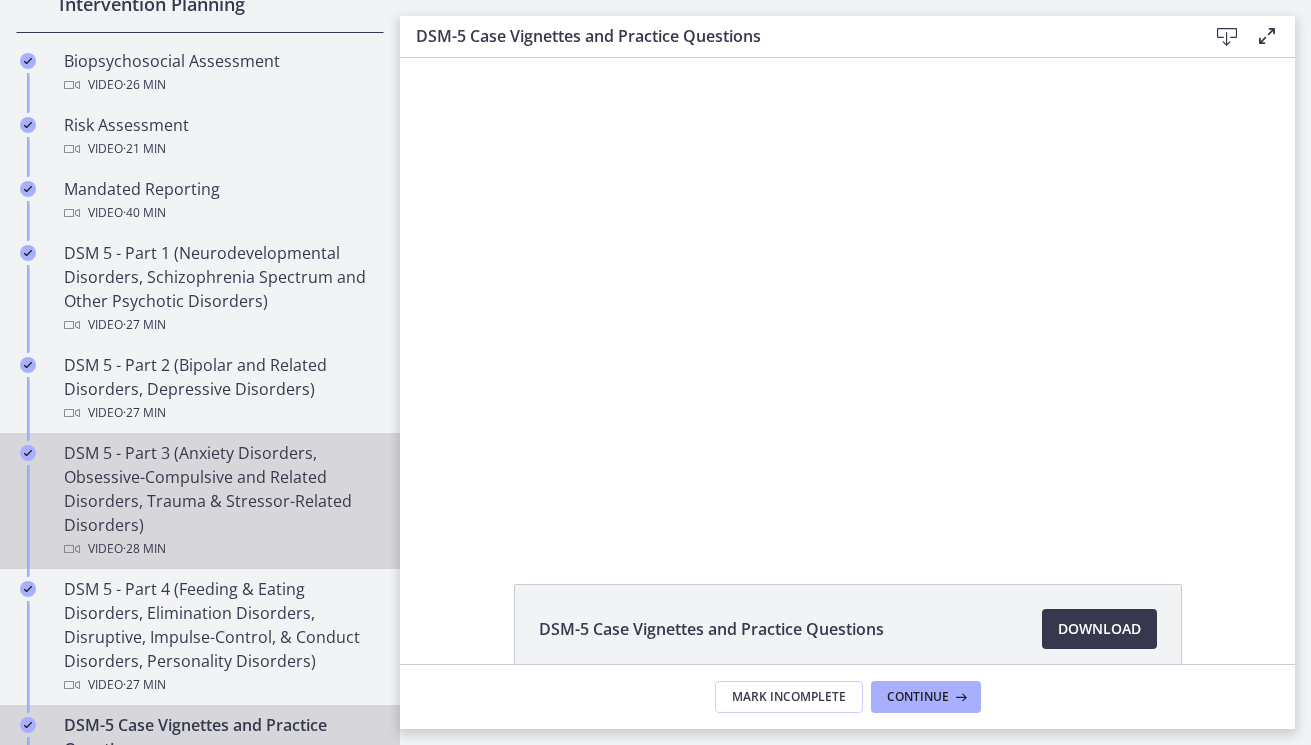 scroll, scrollTop: 0, scrollLeft: 0, axis: both 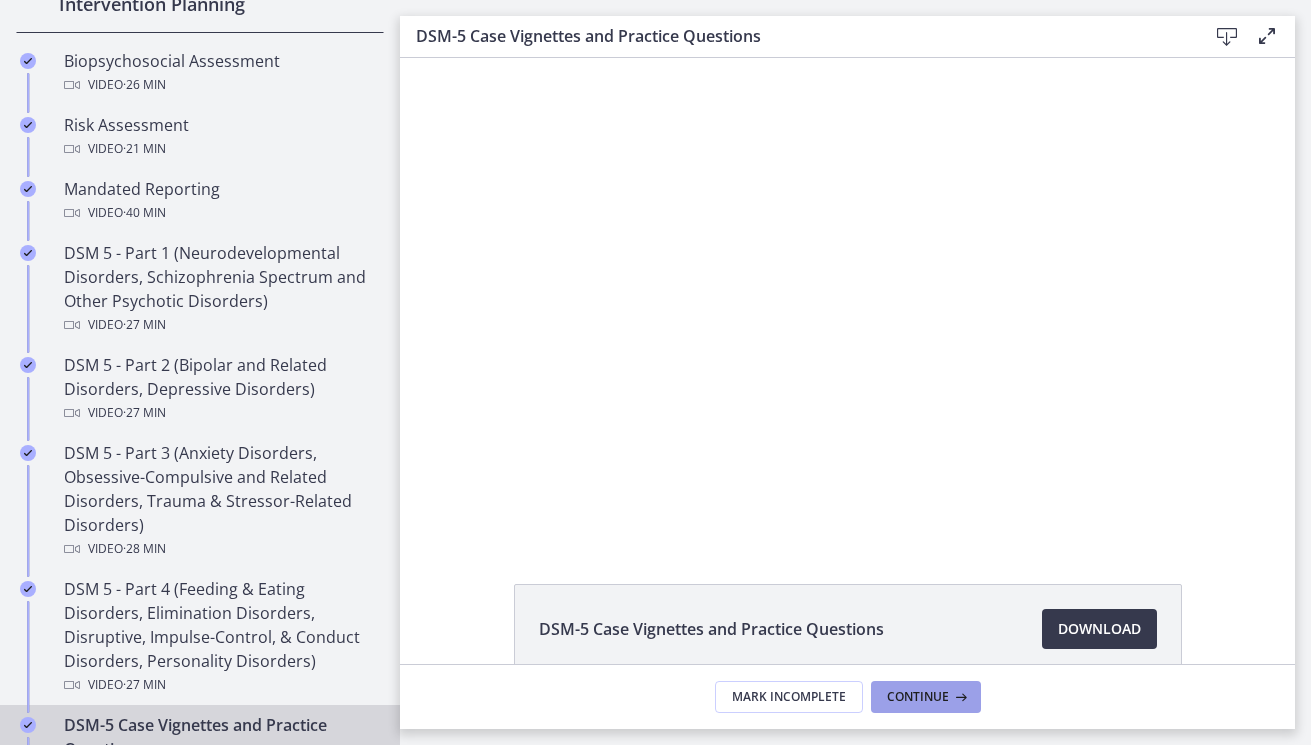 click on "Continue" at bounding box center [918, 697] 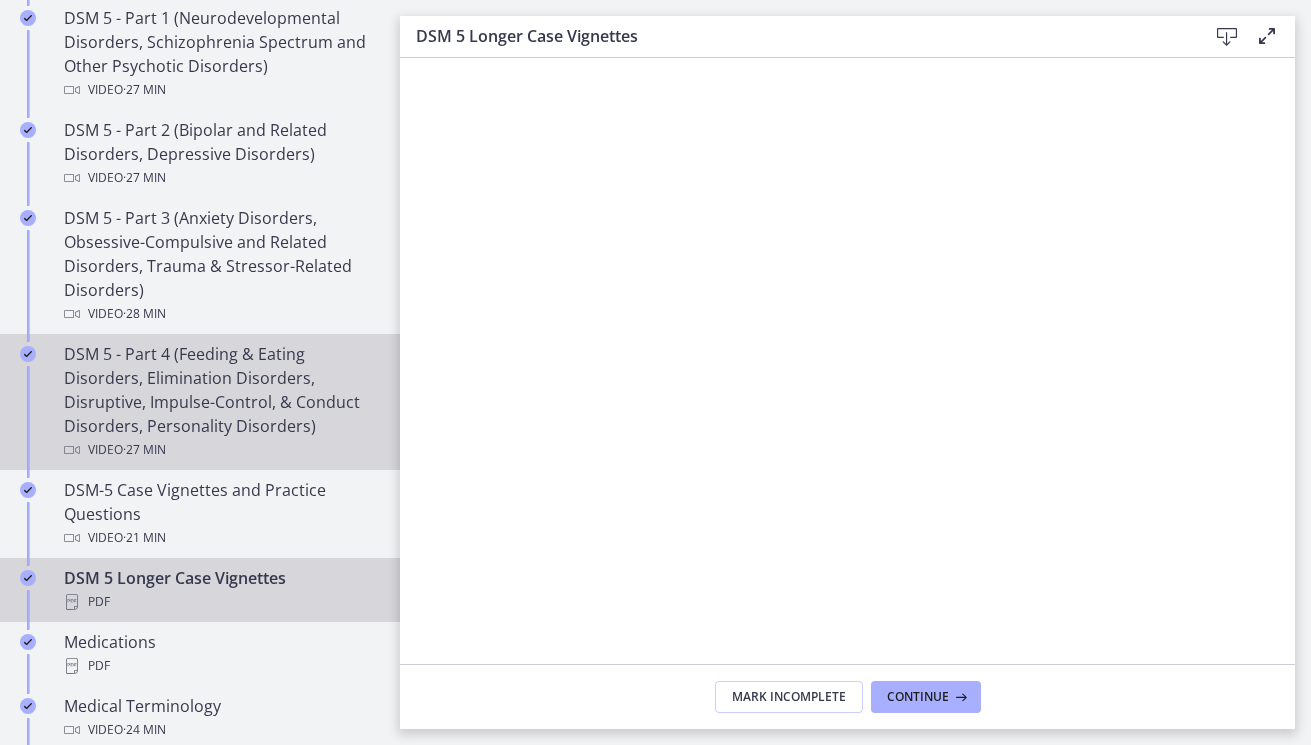 scroll, scrollTop: 1055, scrollLeft: 0, axis: vertical 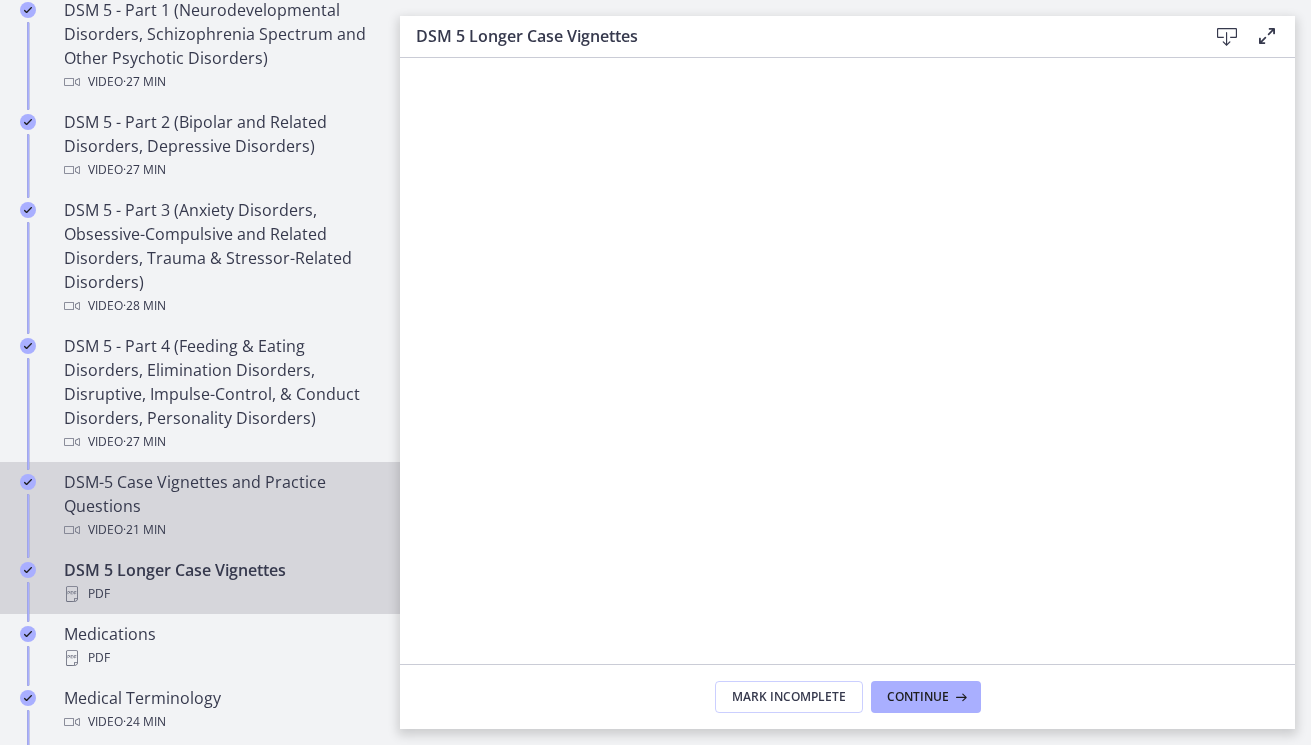 click on "DSM-5 Case Vignettes and Practice Questions
Video
·  21 min" at bounding box center (220, 506) 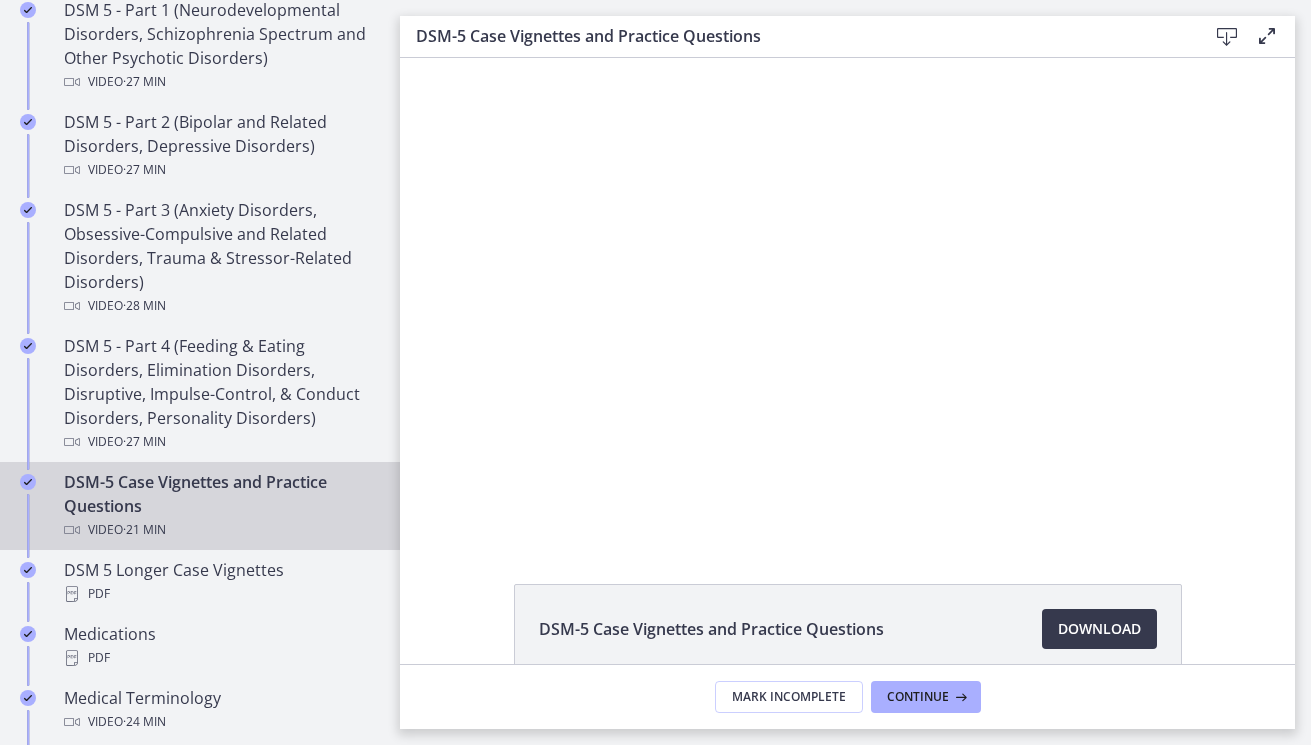 scroll, scrollTop: 0, scrollLeft: 0, axis: both 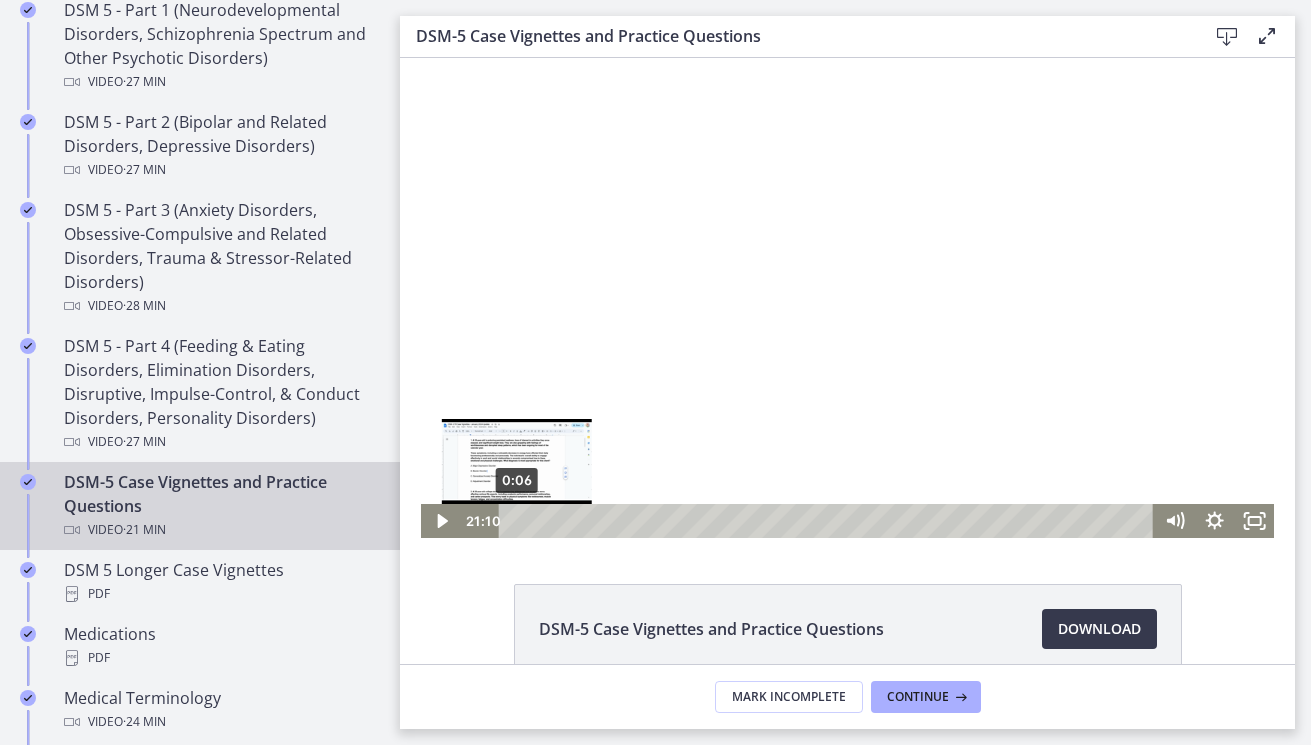 click on "0:06" at bounding box center (829, 521) 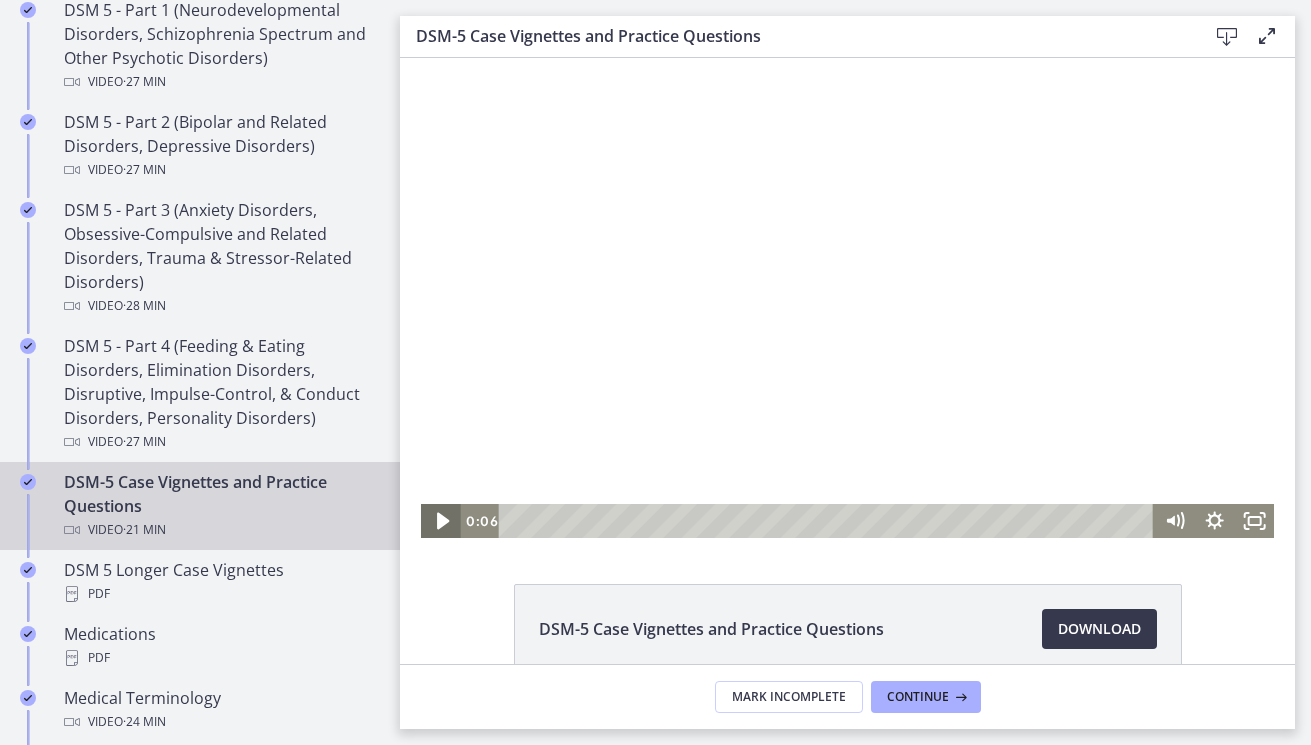 click 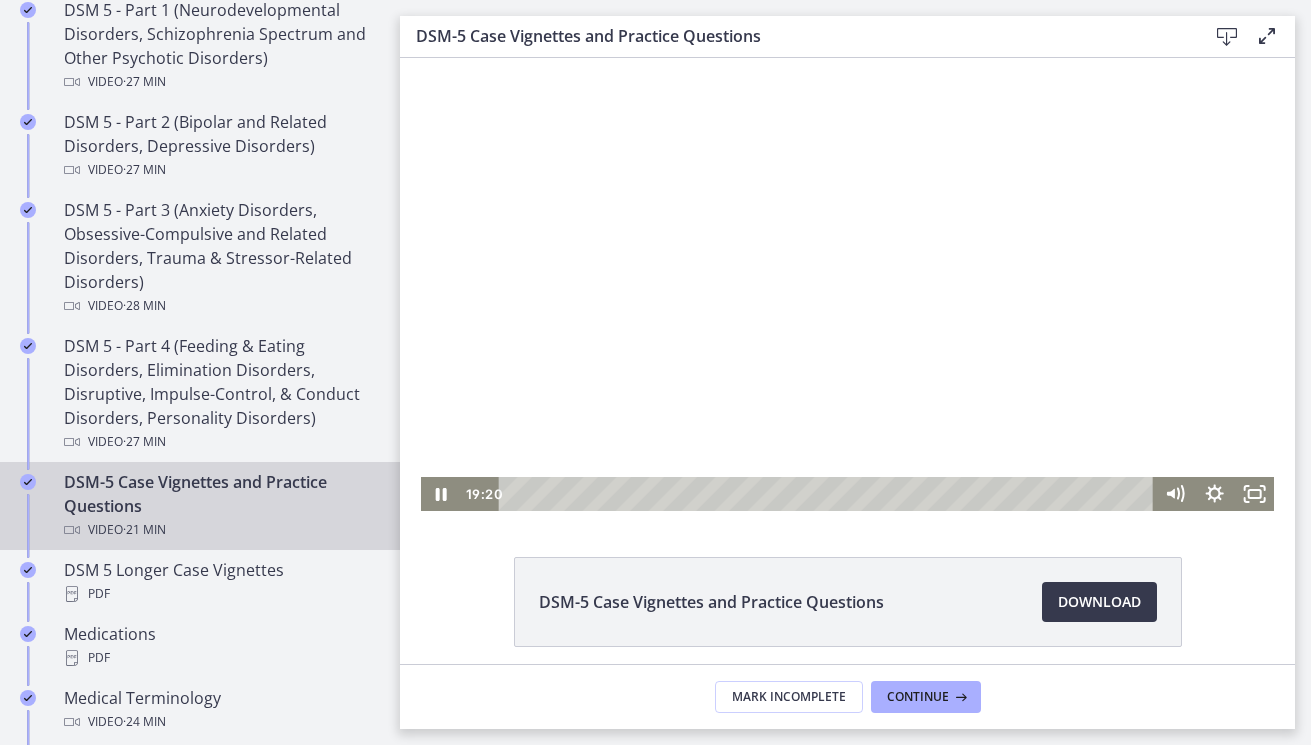 scroll, scrollTop: 11, scrollLeft: 0, axis: vertical 